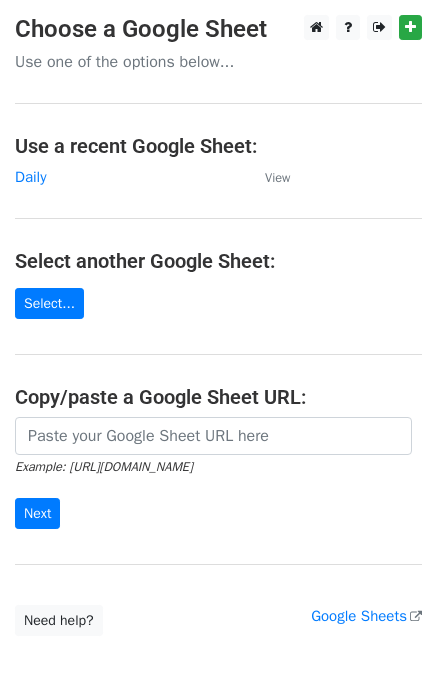 scroll, scrollTop: 0, scrollLeft: 0, axis: both 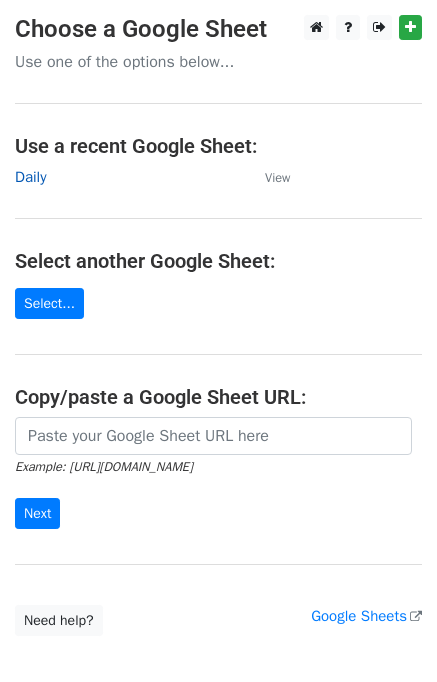 click on "Daily" at bounding box center [30, 177] 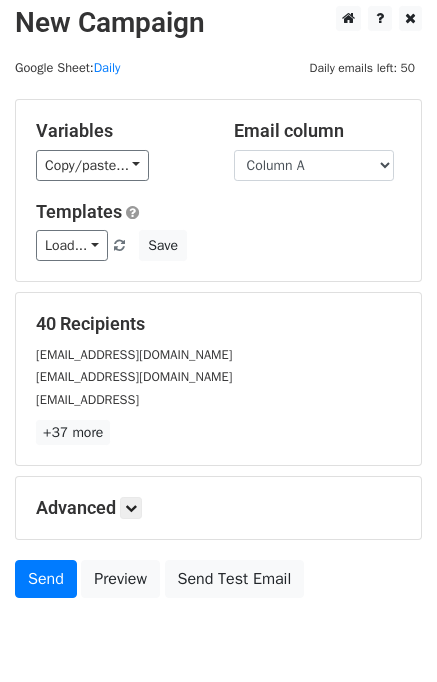 scroll, scrollTop: 12, scrollLeft: 0, axis: vertical 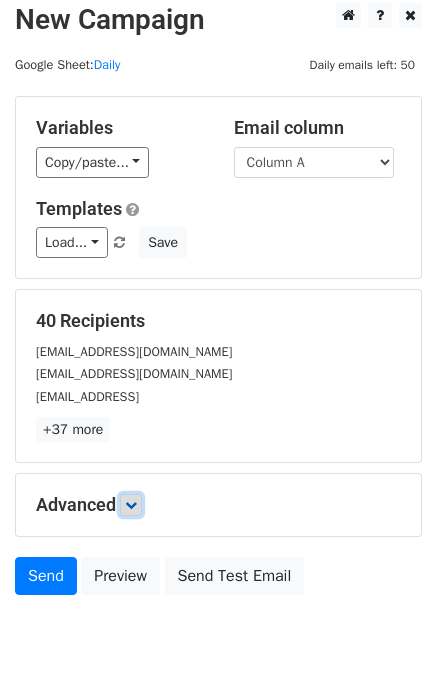 click at bounding box center (131, 505) 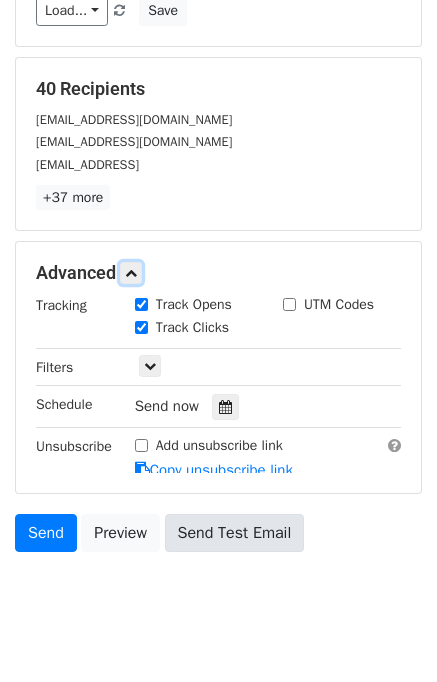 scroll, scrollTop: 281, scrollLeft: 0, axis: vertical 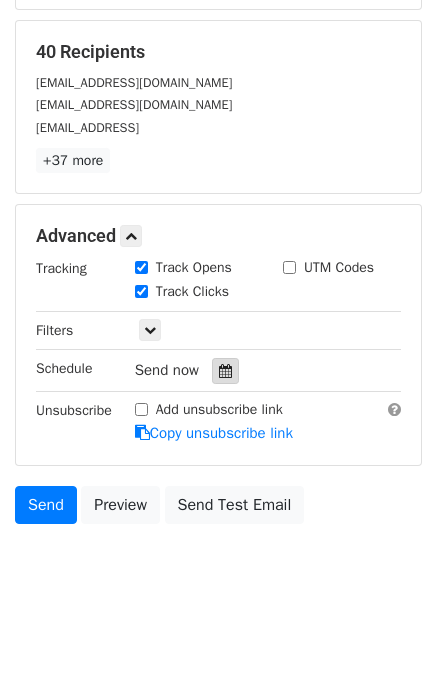 click at bounding box center (225, 371) 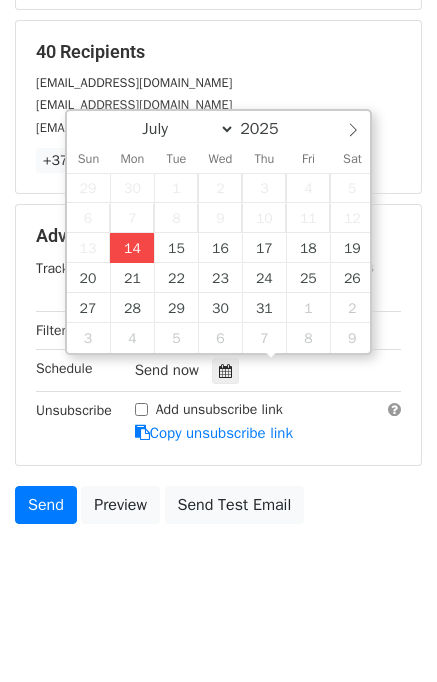 type on "2025-07-14 13:43" 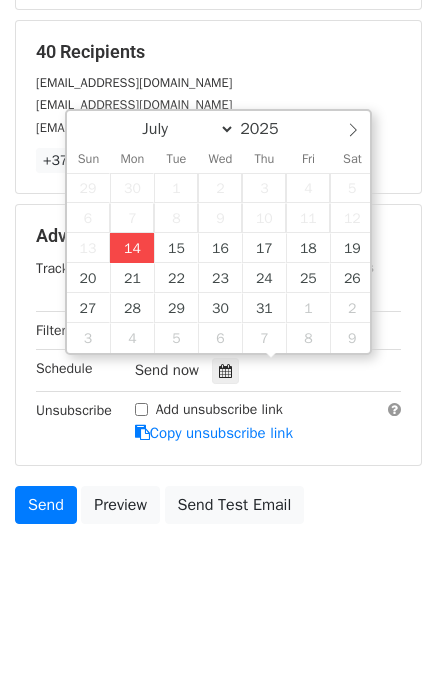 type on "01" 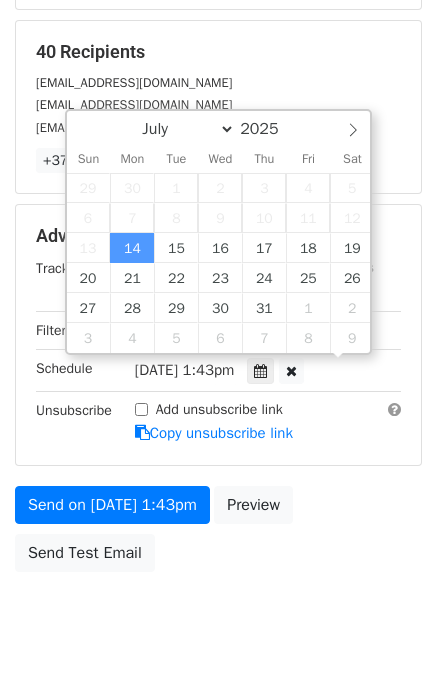 scroll, scrollTop: 0, scrollLeft: 0, axis: both 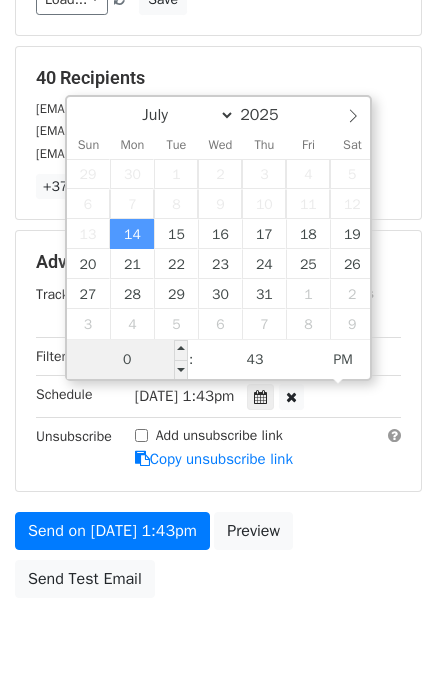 type on "01" 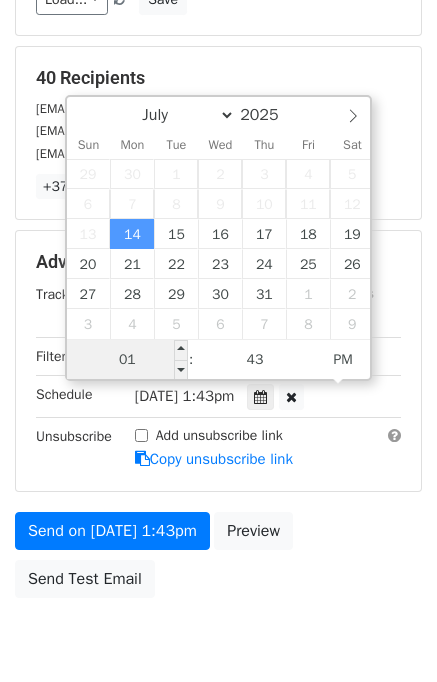 scroll, scrollTop: 281, scrollLeft: 0, axis: vertical 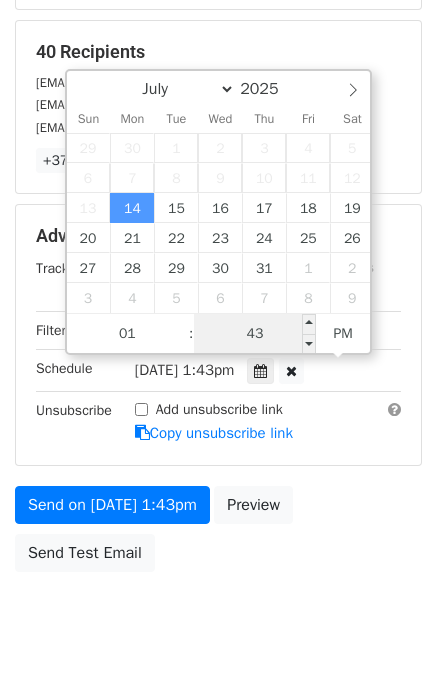 click on "43" at bounding box center (255, 334) 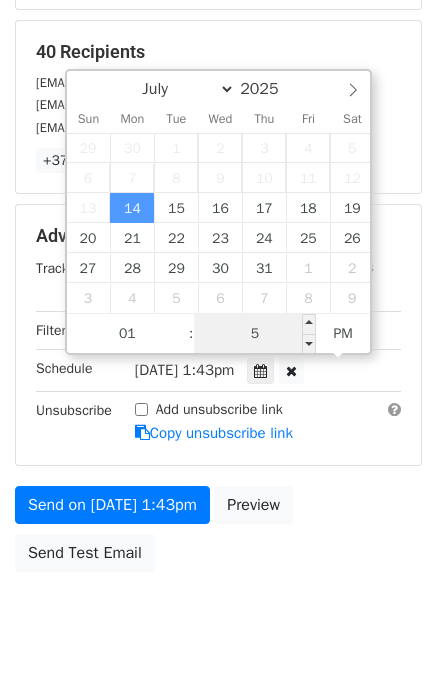 type on "50" 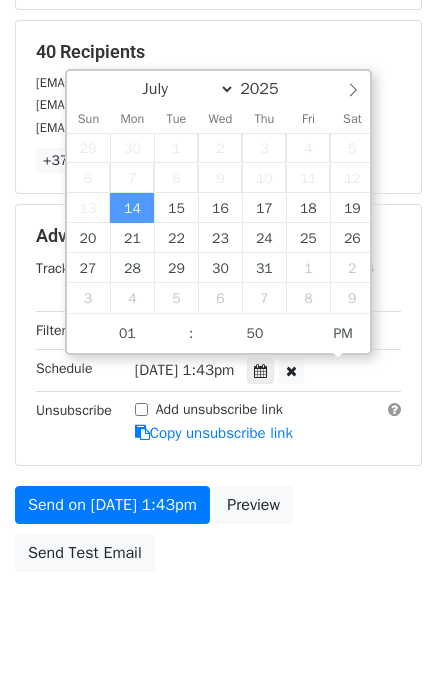 type on "2025-07-14 13:50" 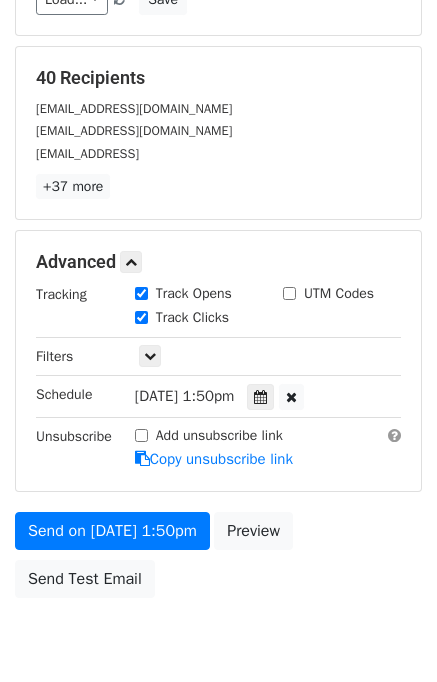 scroll, scrollTop: 281, scrollLeft: 0, axis: vertical 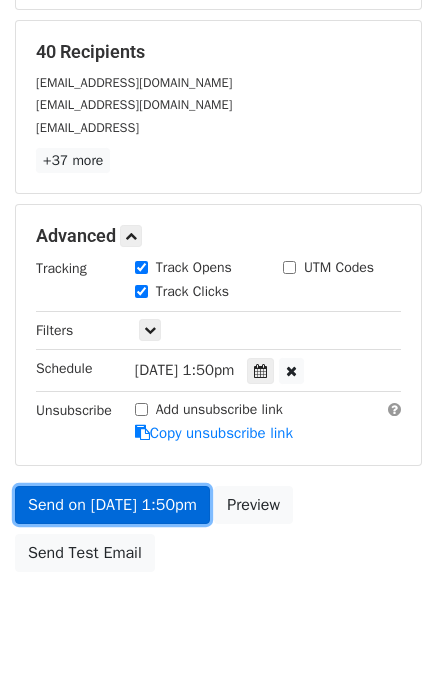 click on "Send on Jul 14 at 1:50pm" at bounding box center (112, 505) 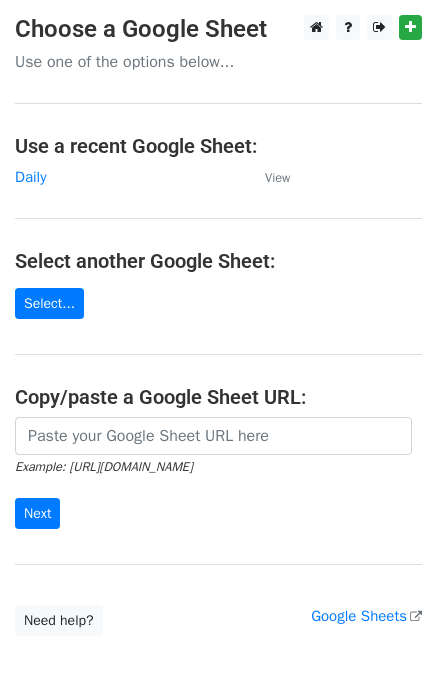 scroll, scrollTop: 0, scrollLeft: 0, axis: both 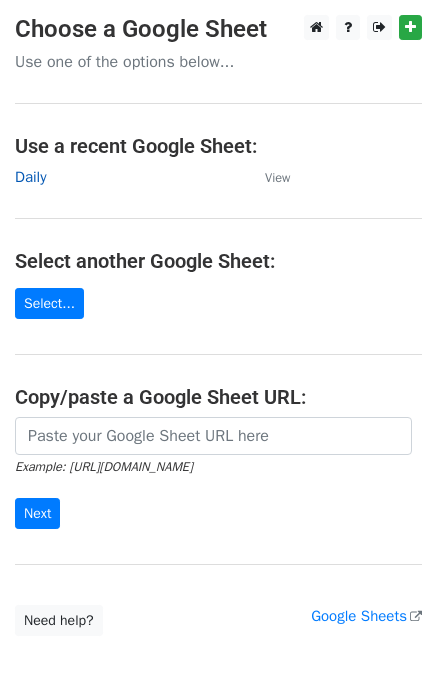 click on "Daily" at bounding box center (30, 177) 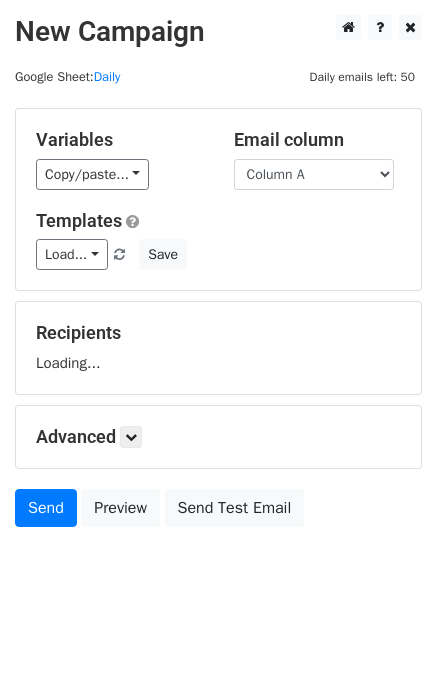 scroll, scrollTop: 0, scrollLeft: 0, axis: both 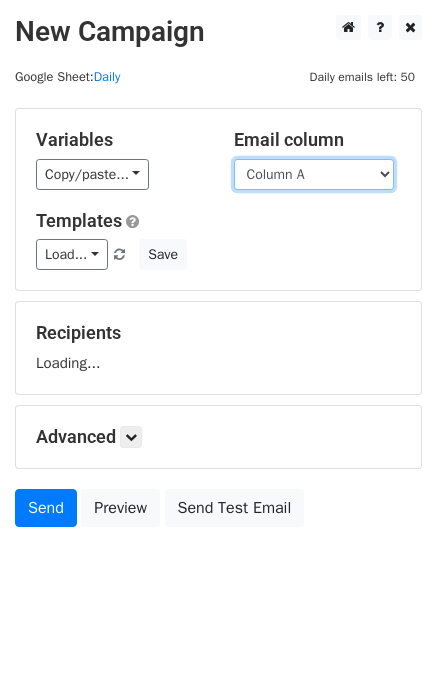 drag, startPoint x: 291, startPoint y: 175, endPoint x: 292, endPoint y: 186, distance: 11.045361 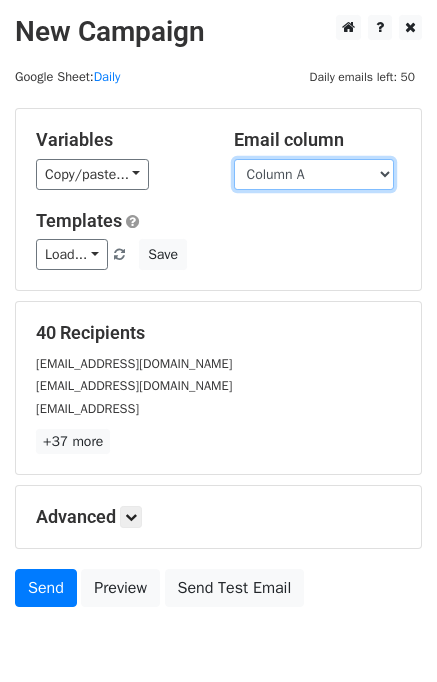 drag, startPoint x: 296, startPoint y: 173, endPoint x: 300, endPoint y: 183, distance: 10.770329 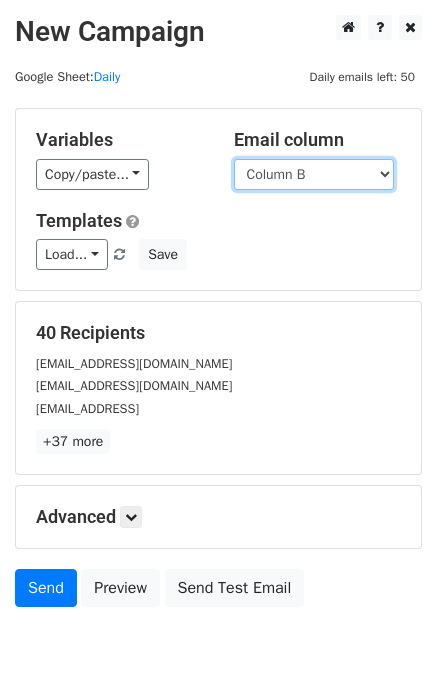 click on "Column A
Column B
Column C" at bounding box center (314, 174) 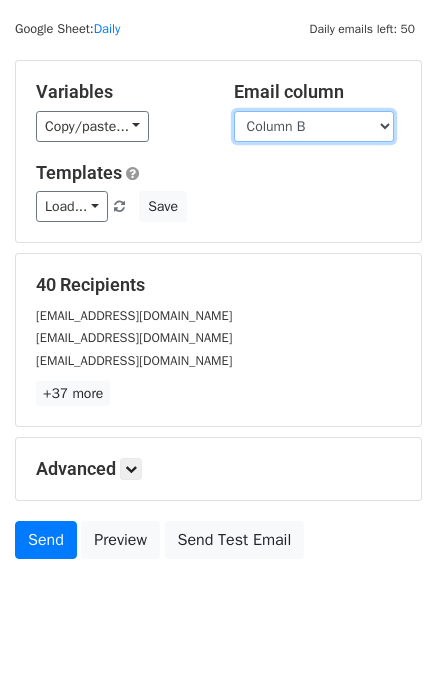 scroll, scrollTop: 92, scrollLeft: 0, axis: vertical 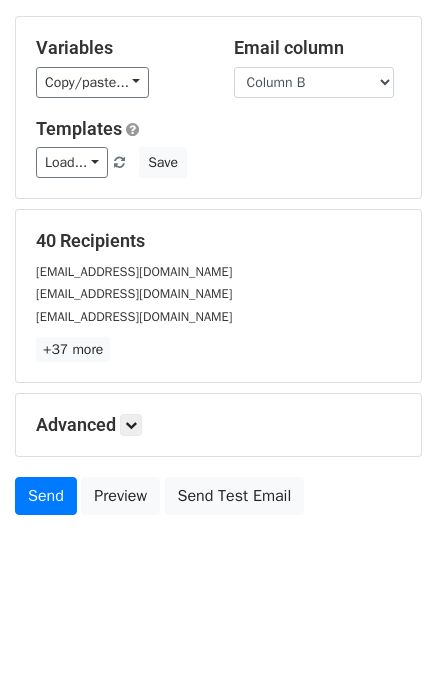click on "Advanced
Tracking
Track Opens
UTM Codes
Track Clicks
Filters
Only include spreadsheet rows that match the following filters:
Schedule
Send now
Unsubscribe
Add unsubscribe link
Copy unsubscribe link" at bounding box center [218, 425] 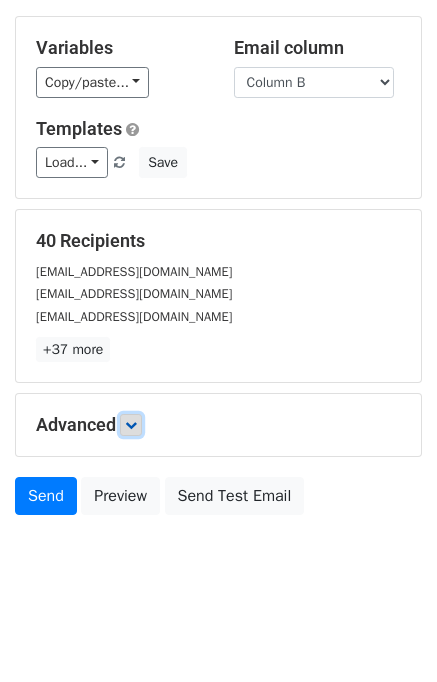 click at bounding box center (131, 425) 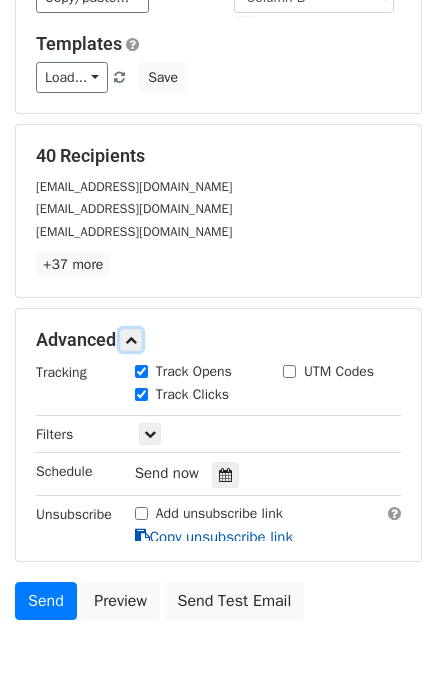 scroll, scrollTop: 270, scrollLeft: 0, axis: vertical 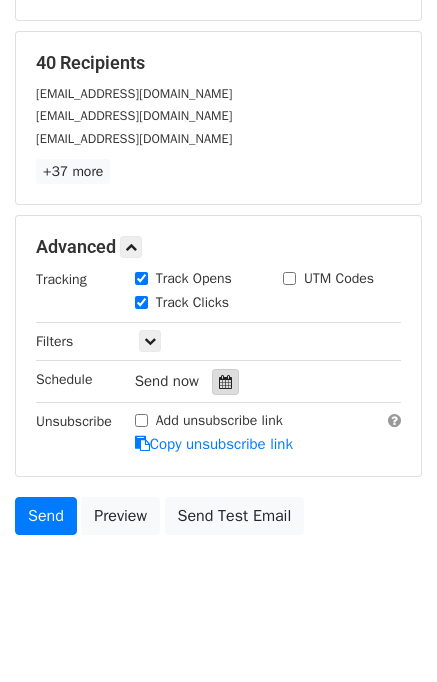 click at bounding box center [225, 382] 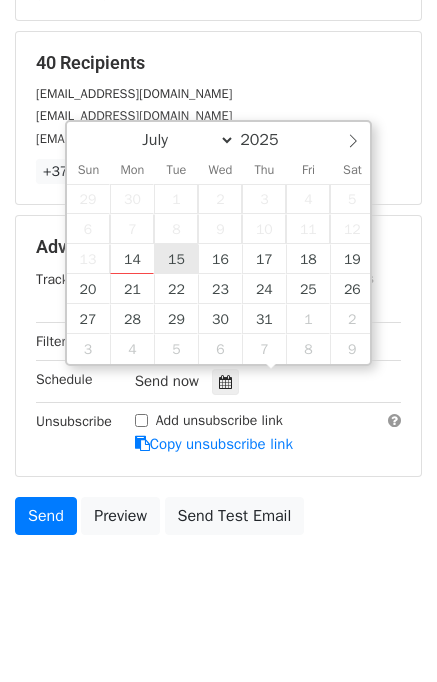 type on "2025-07-15 12:00" 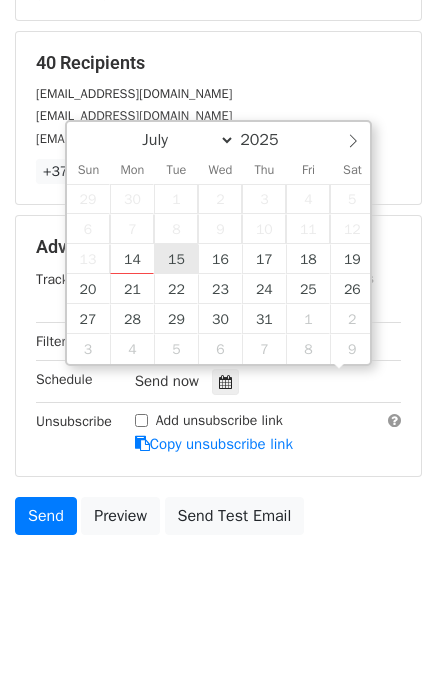 scroll, scrollTop: 0, scrollLeft: 0, axis: both 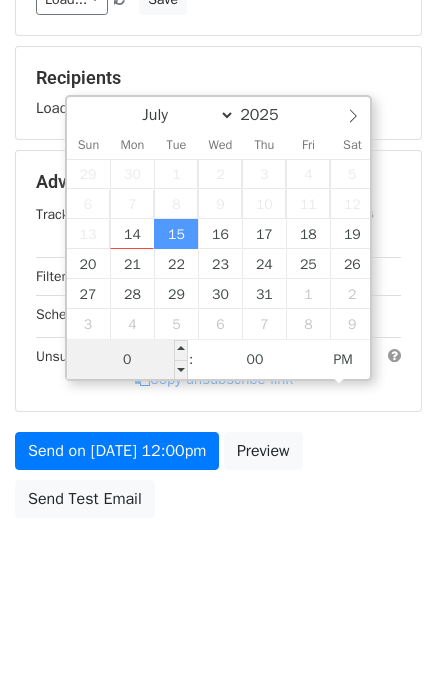 type on "02" 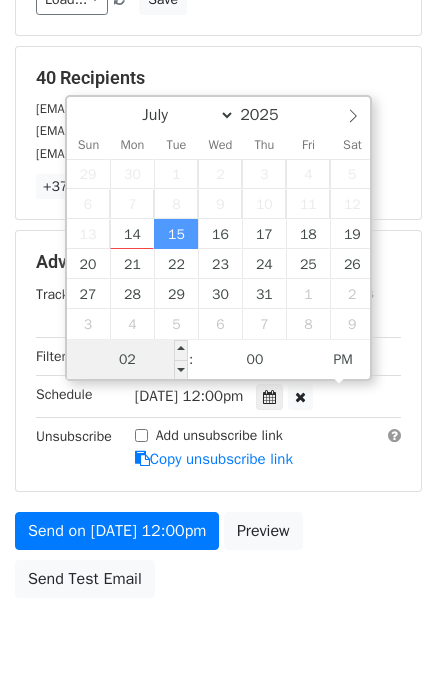 scroll, scrollTop: 270, scrollLeft: 0, axis: vertical 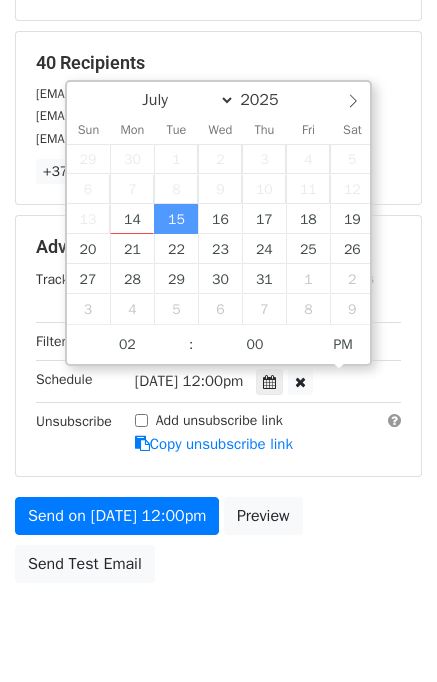 type on "2025-07-15 14:00" 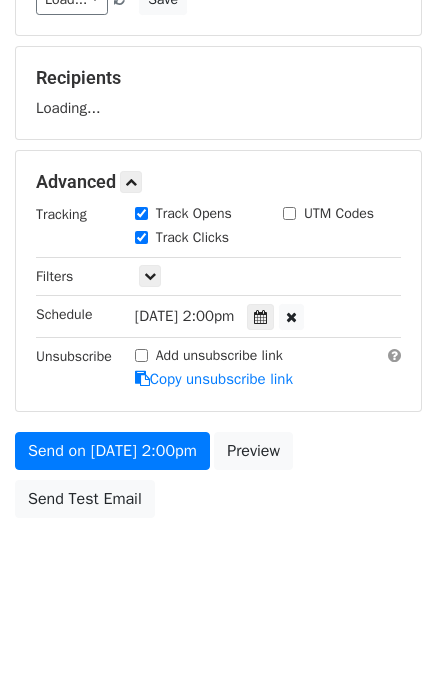 scroll, scrollTop: 270, scrollLeft: 0, axis: vertical 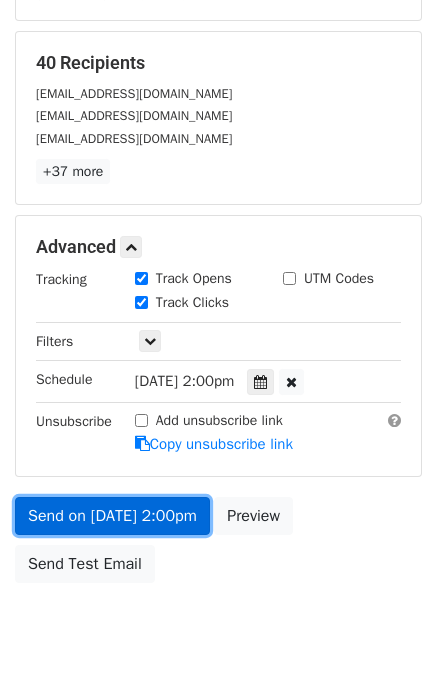 click on "Send on Jul 15 at 2:00pm" at bounding box center (112, 516) 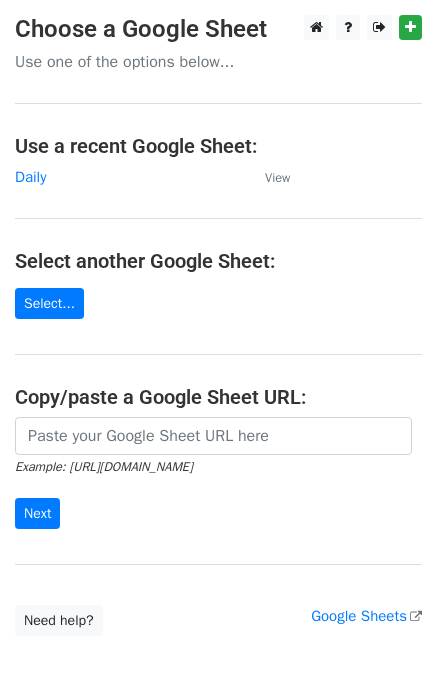 scroll, scrollTop: 0, scrollLeft: 0, axis: both 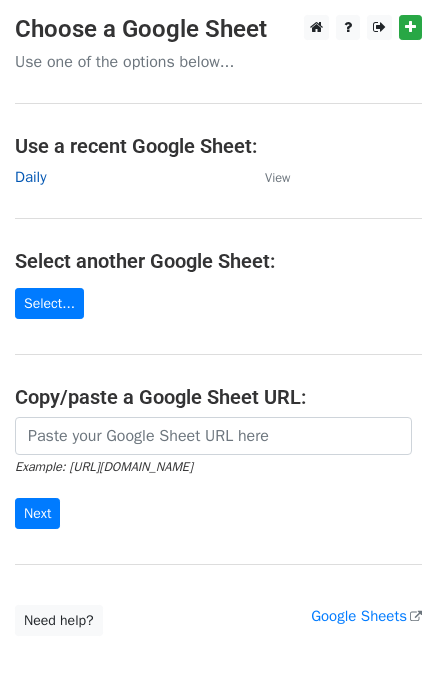 click on "Daily" at bounding box center [30, 177] 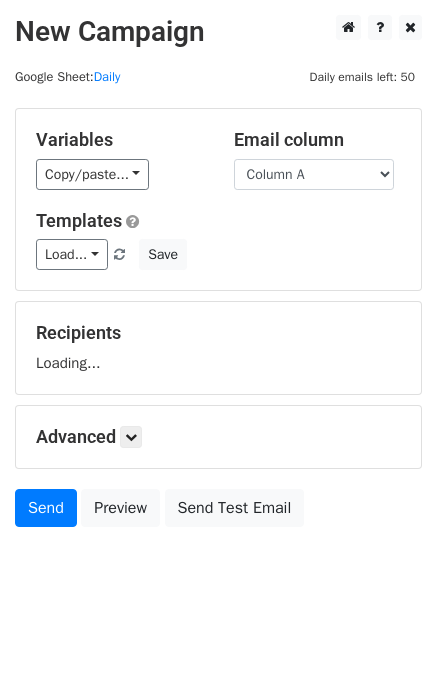 scroll, scrollTop: 0, scrollLeft: 0, axis: both 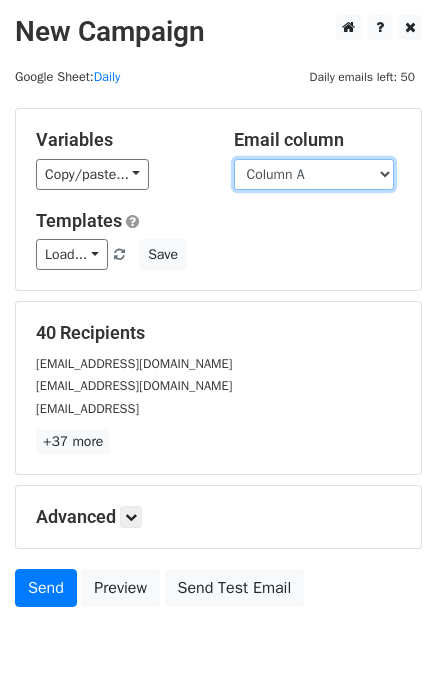 click on "Column A
Column B
Column C" at bounding box center [314, 174] 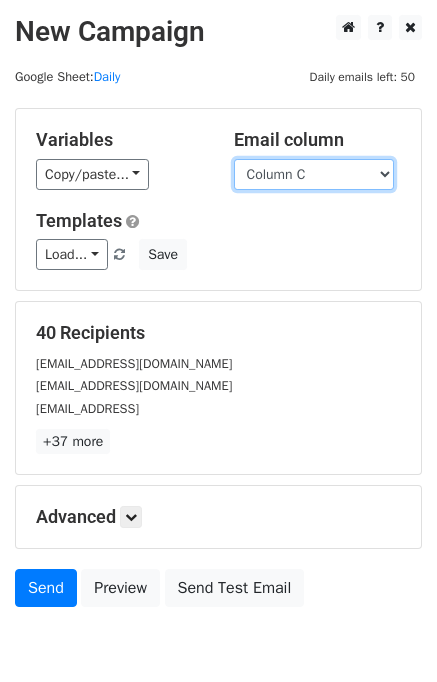 click on "Column A
Column B
Column C" at bounding box center (314, 174) 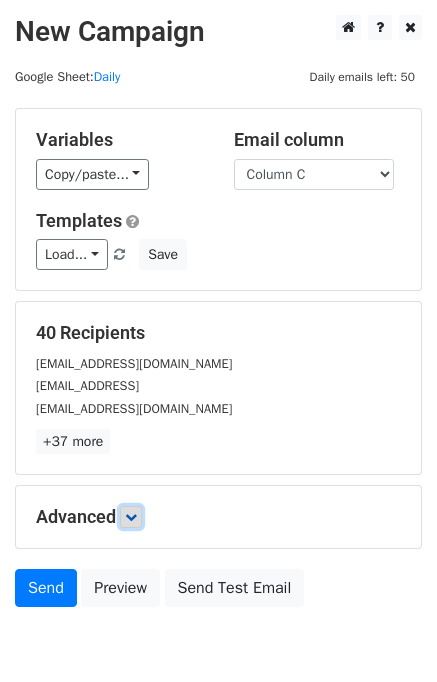 click at bounding box center [131, 517] 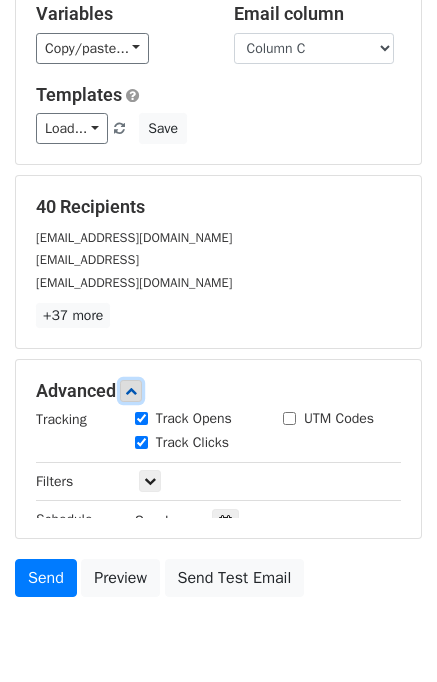 scroll, scrollTop: 232, scrollLeft: 0, axis: vertical 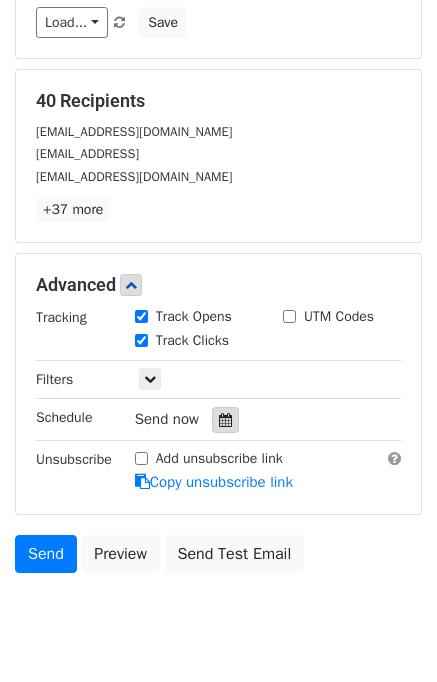 click at bounding box center (225, 420) 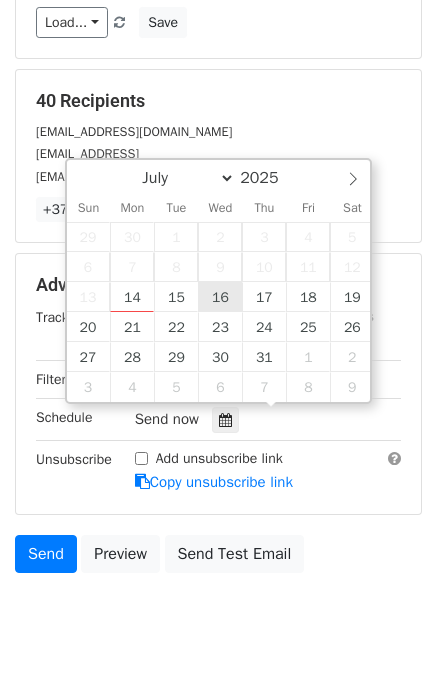 type on "2025-07-16 12:00" 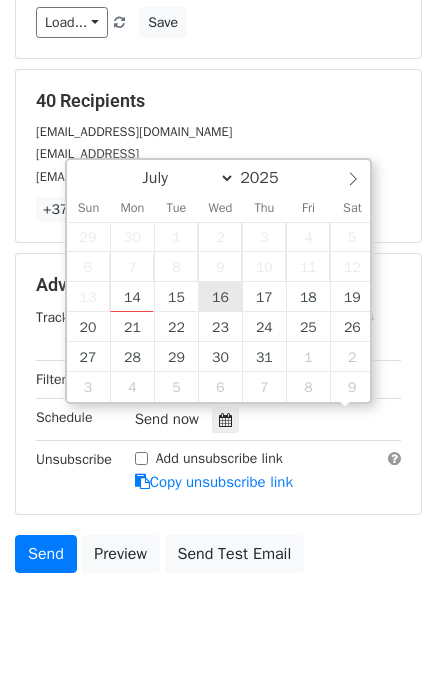 scroll, scrollTop: 0, scrollLeft: 0, axis: both 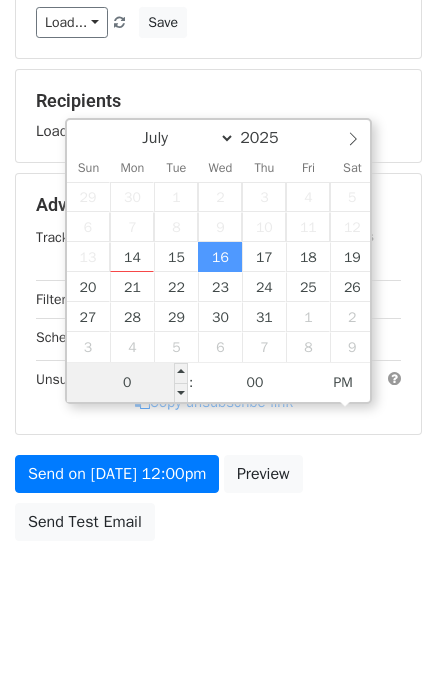 type on "03" 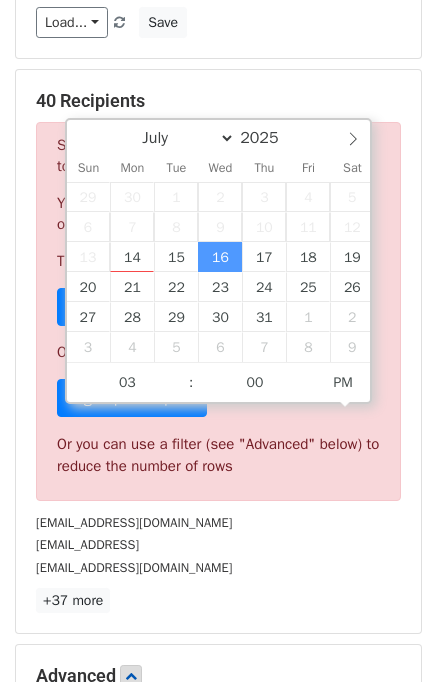 type on "2025-07-16 15:00" 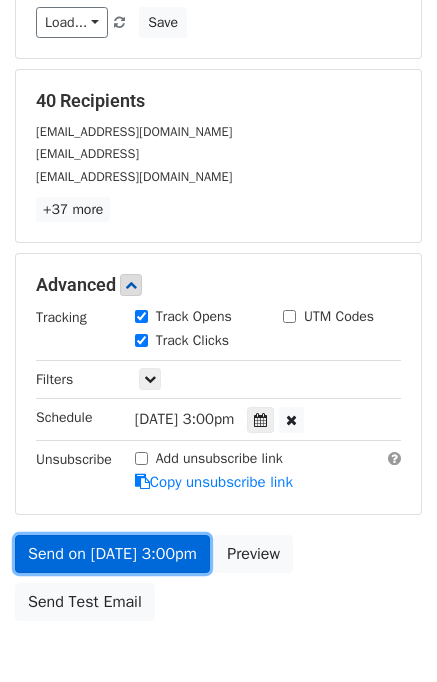 click on "Send on Jul 16 at 3:00pm" at bounding box center [112, 554] 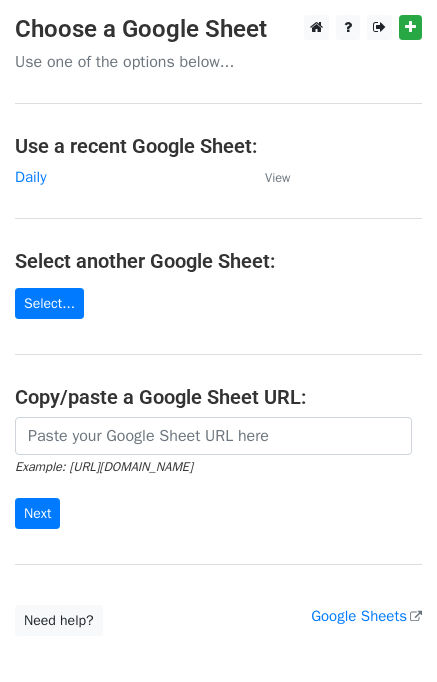 scroll, scrollTop: 0, scrollLeft: 0, axis: both 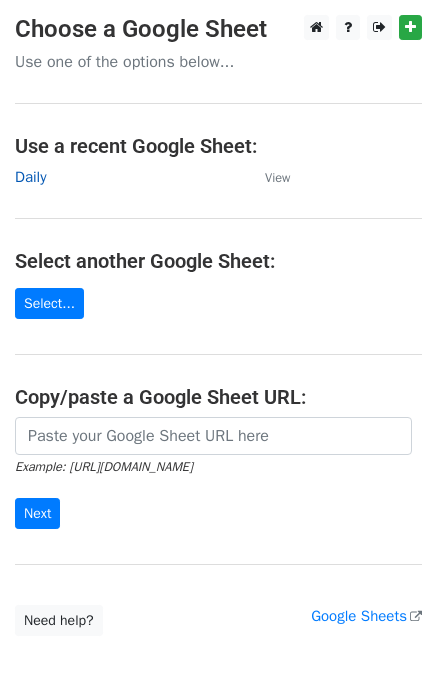 click on "Daily" at bounding box center (30, 177) 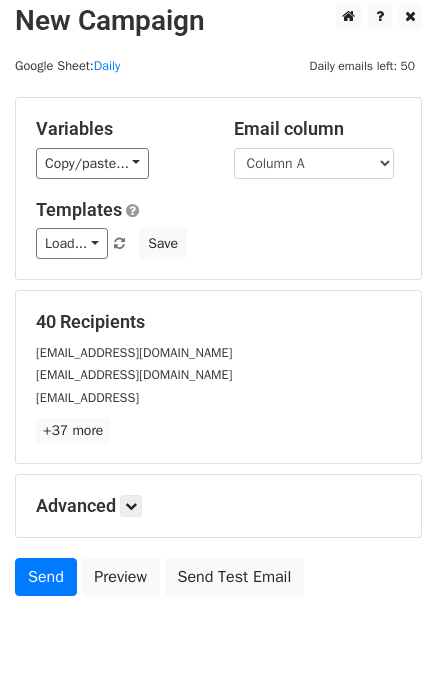 scroll, scrollTop: 12, scrollLeft: 0, axis: vertical 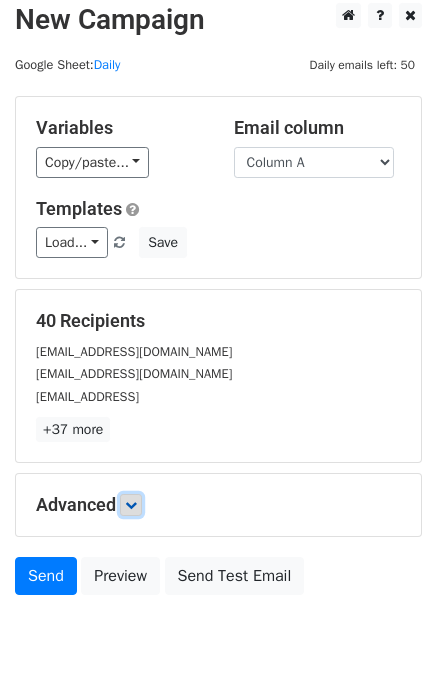 click at bounding box center [131, 505] 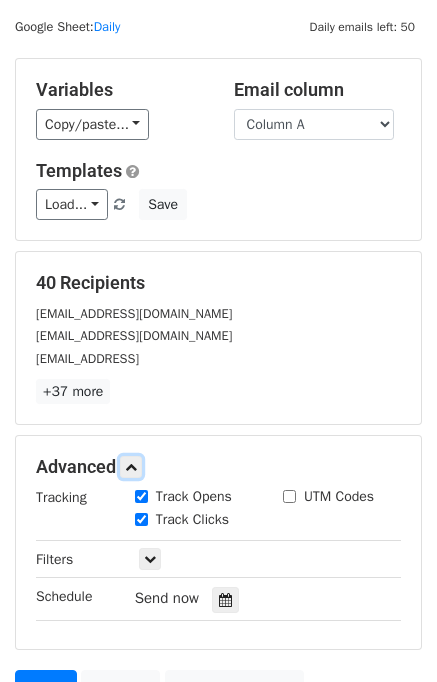 scroll, scrollTop: 263, scrollLeft: 0, axis: vertical 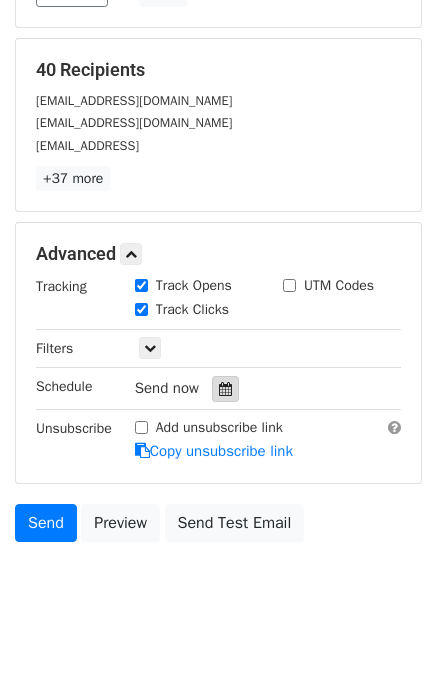 click at bounding box center [225, 389] 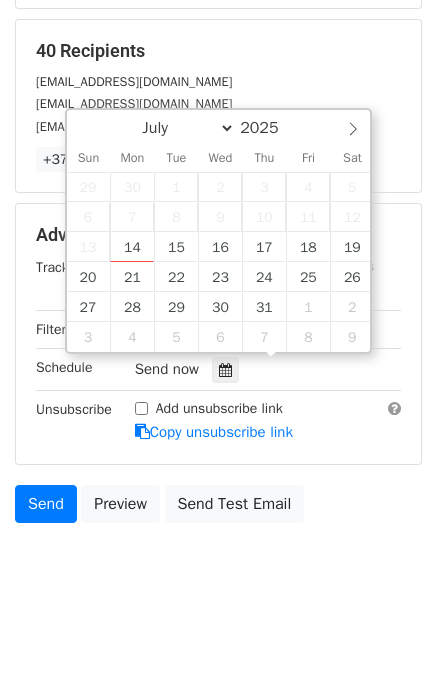 scroll, scrollTop: 288, scrollLeft: 0, axis: vertical 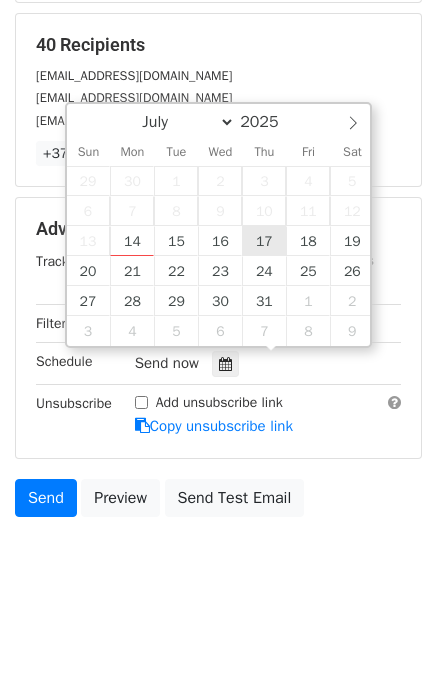 type on "2025-07-17 12:00" 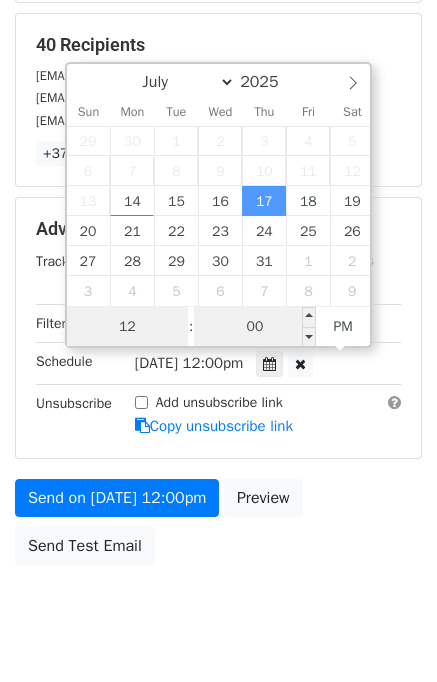 scroll, scrollTop: 0, scrollLeft: 0, axis: both 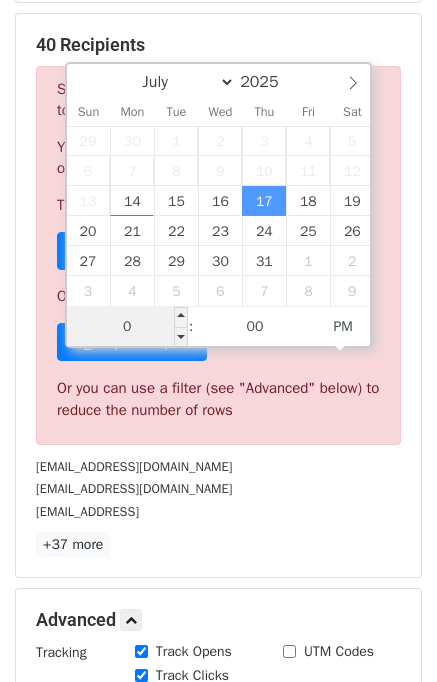 type on "04" 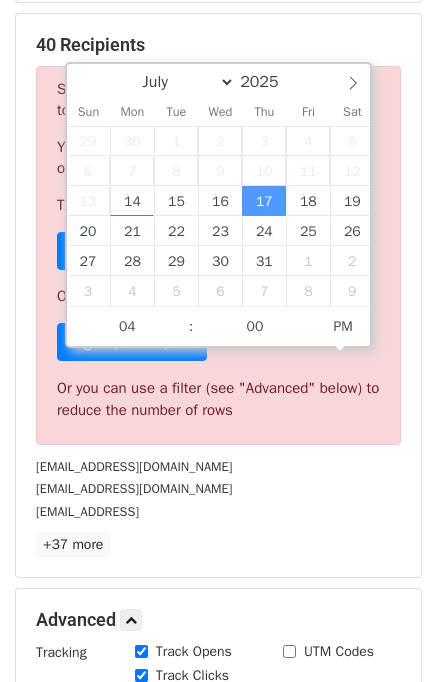 type on "2025-07-17 16:00" 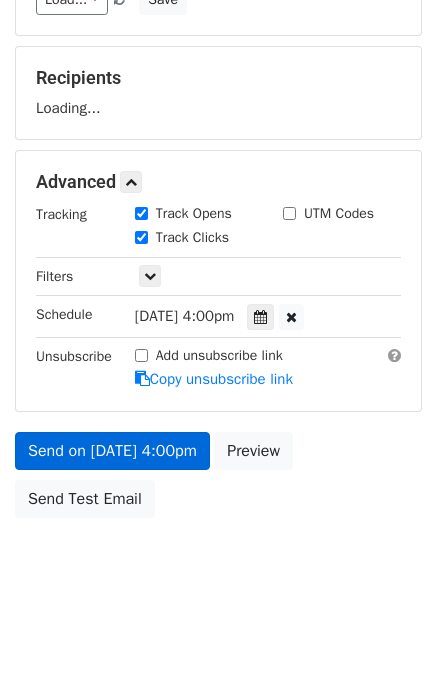 scroll, scrollTop: 335, scrollLeft: 0, axis: vertical 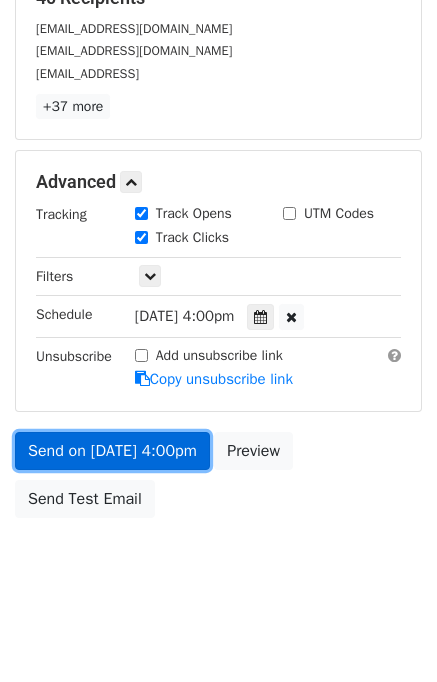 click on "Send on Jul 17 at 4:00pm" at bounding box center [112, 451] 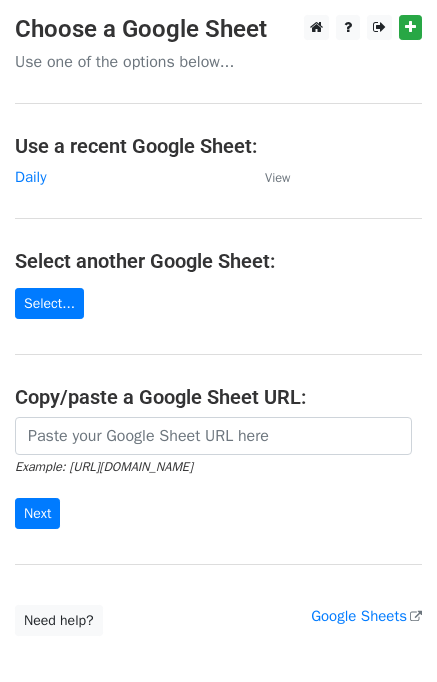 scroll, scrollTop: 0, scrollLeft: 0, axis: both 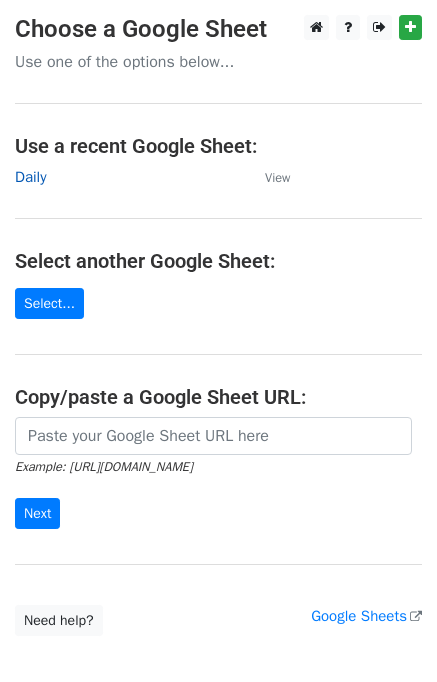 click on "Daily" at bounding box center [30, 177] 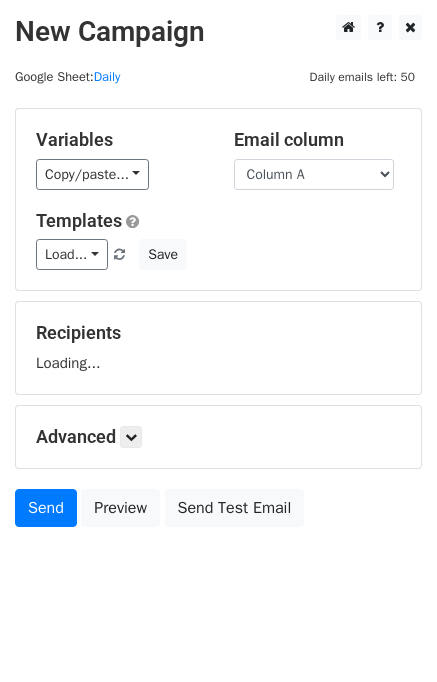 scroll, scrollTop: 0, scrollLeft: 0, axis: both 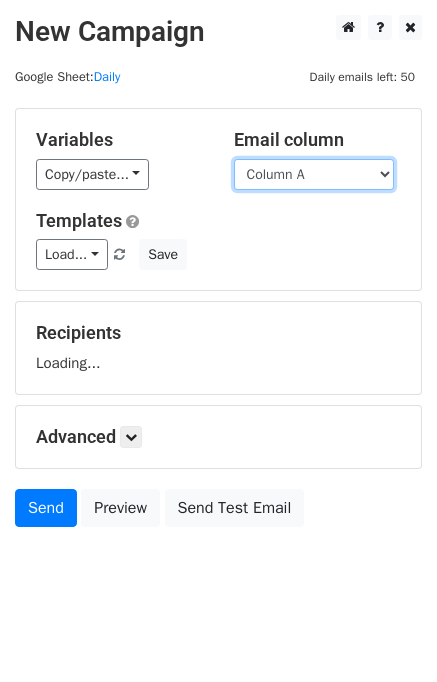 click on "Column A
Column B
Column C" at bounding box center [314, 174] 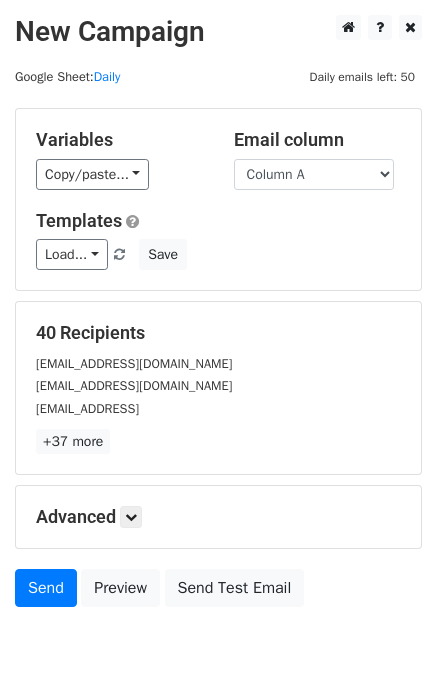 click on "Column A
Column B
Column C" at bounding box center [314, 174] 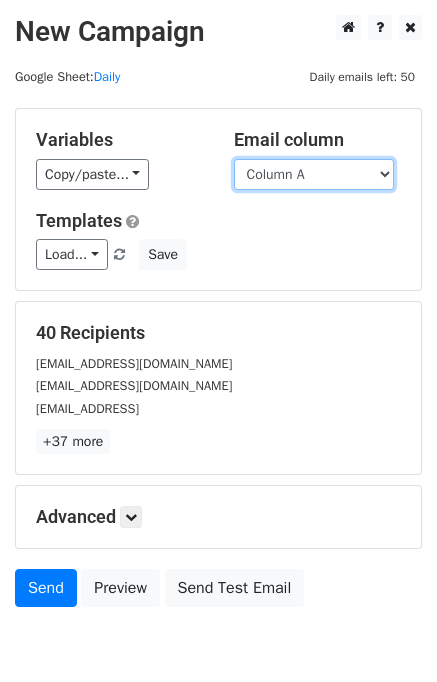 drag, startPoint x: 306, startPoint y: 176, endPoint x: 306, endPoint y: 187, distance: 11 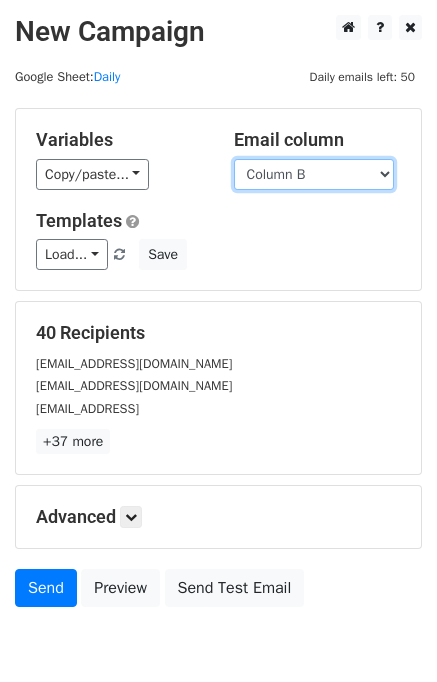click on "Column A
Column B
Column C" at bounding box center (314, 174) 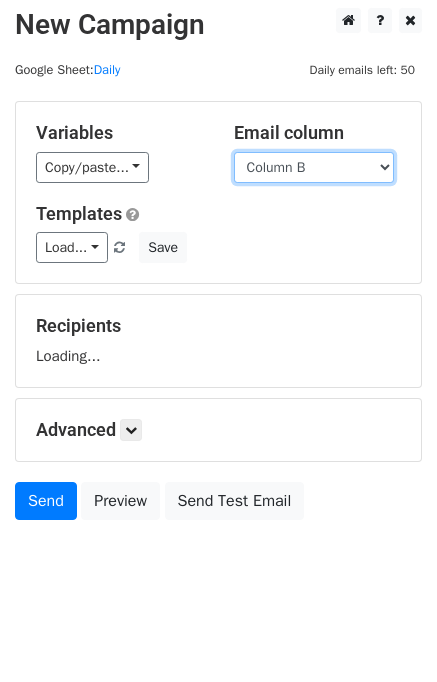 scroll, scrollTop: 12, scrollLeft: 0, axis: vertical 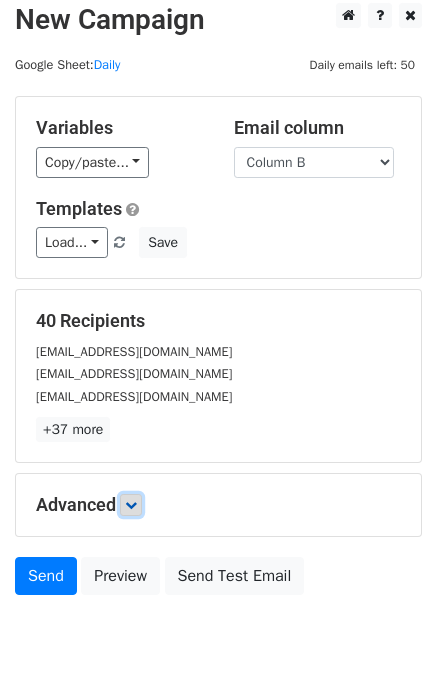 click at bounding box center (131, 505) 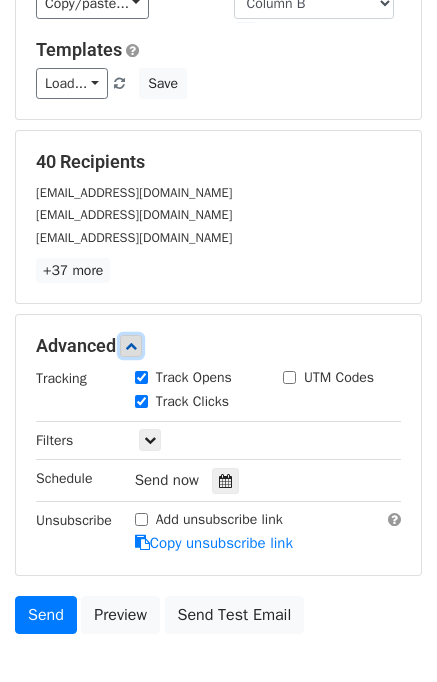 scroll, scrollTop: 259, scrollLeft: 0, axis: vertical 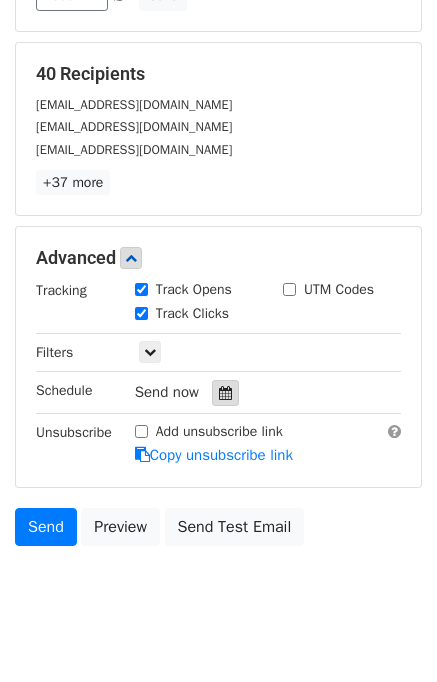 click at bounding box center (225, 393) 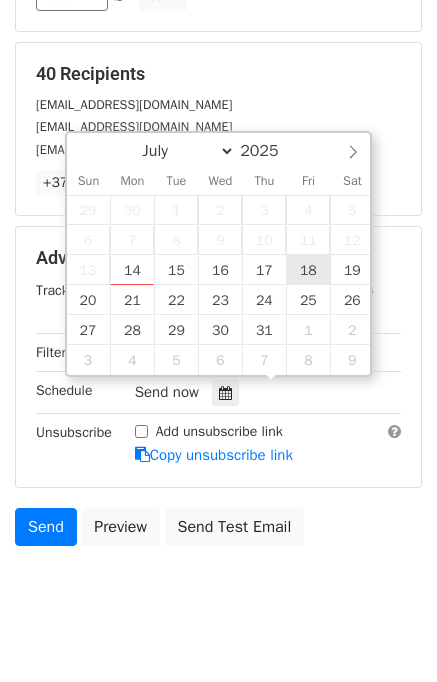type on "2025-07-18 12:00" 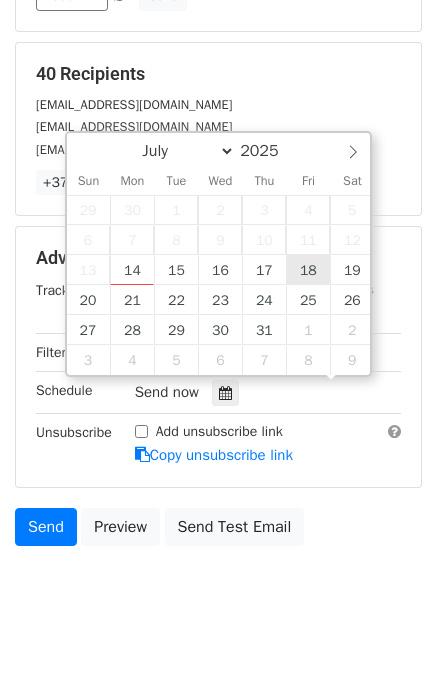 scroll, scrollTop: 0, scrollLeft: 0, axis: both 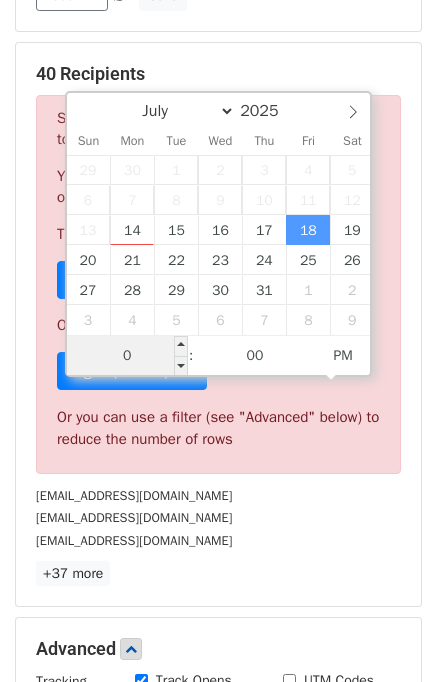 type on "05" 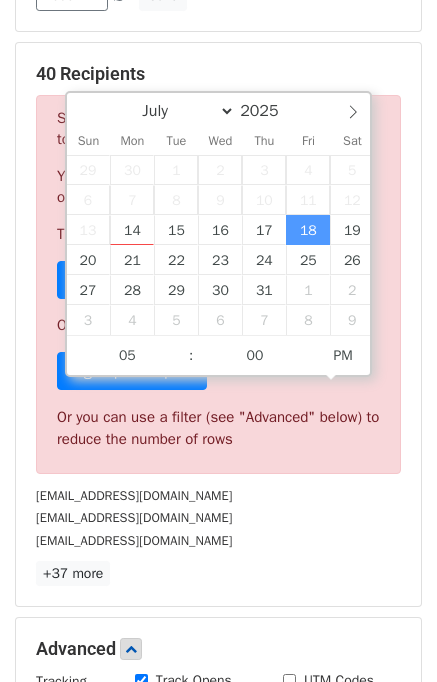 type on "2025-07-18 17:00" 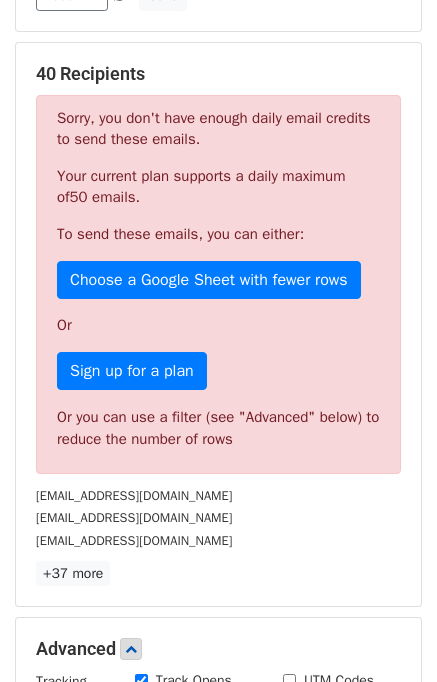 click on "contact@tkinjurylawyers.com" at bounding box center (218, 540) 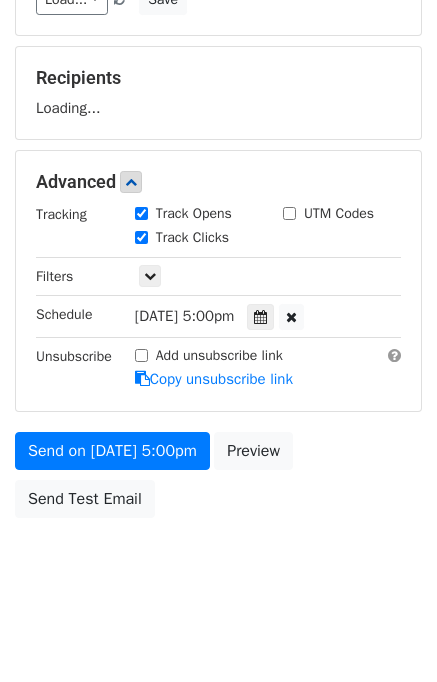 scroll, scrollTop: 259, scrollLeft: 0, axis: vertical 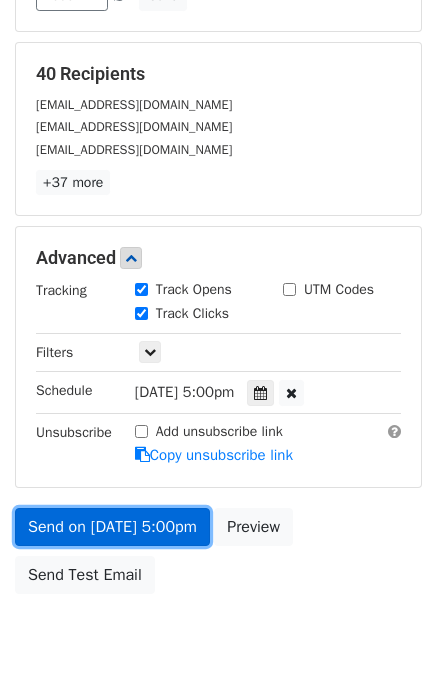 click on "Send on Jul 18 at 5:00pm" at bounding box center (112, 527) 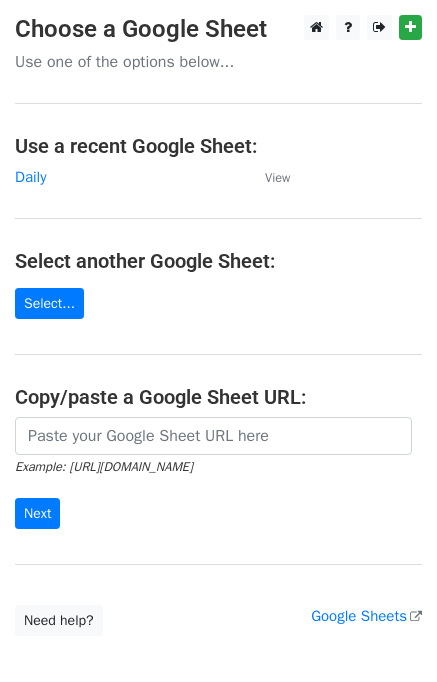 scroll, scrollTop: 0, scrollLeft: 0, axis: both 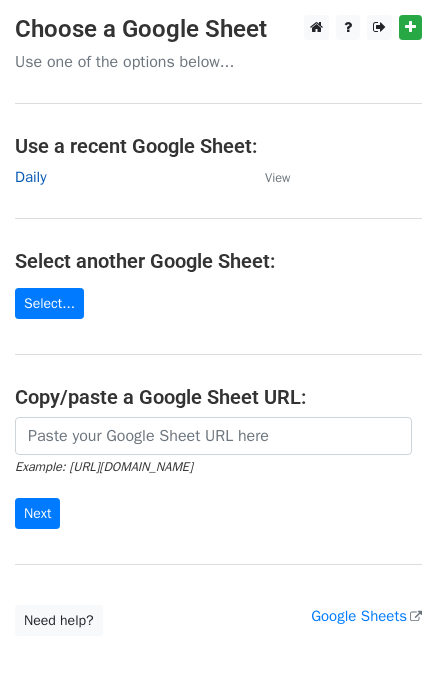 click on "Daily" at bounding box center (30, 177) 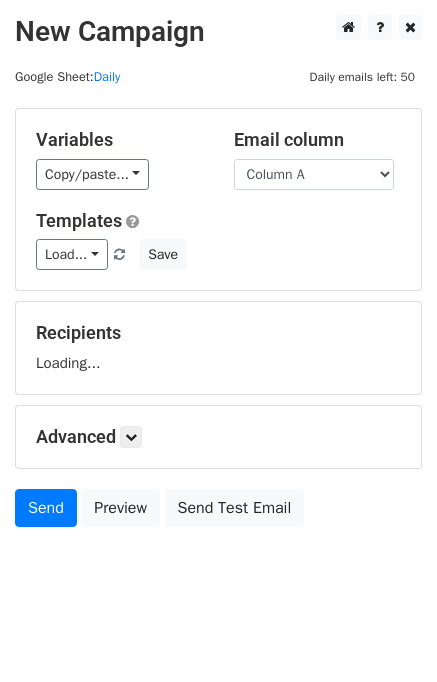 scroll, scrollTop: 0, scrollLeft: 0, axis: both 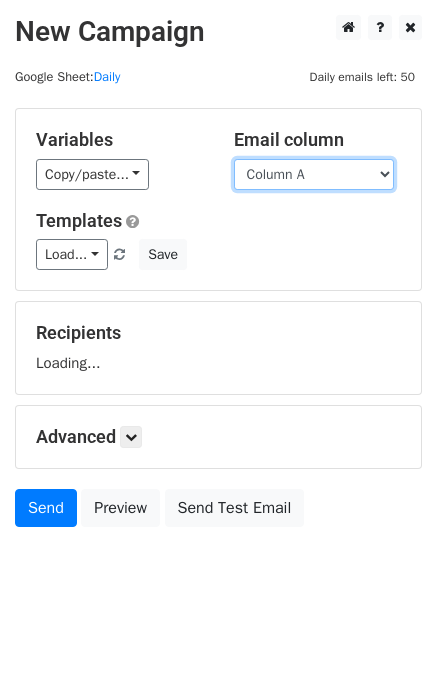 drag, startPoint x: 313, startPoint y: 179, endPoint x: 313, endPoint y: 191, distance: 12 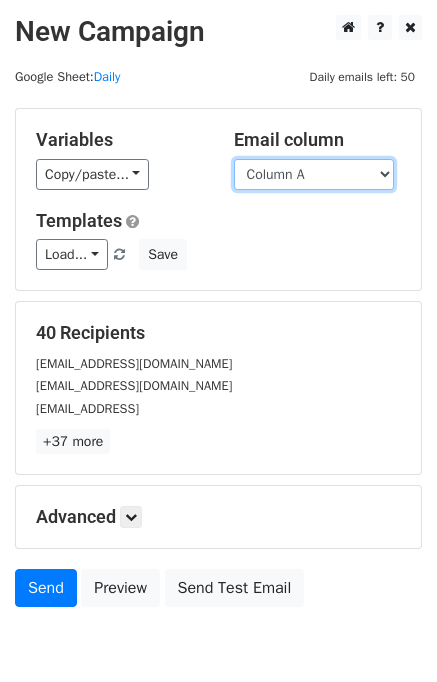 click on "Column A
Column B
Column C" at bounding box center (314, 174) 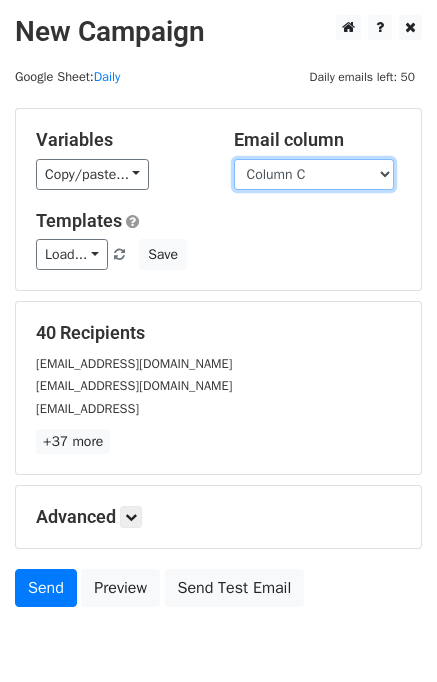 click on "Column A
Column B
Column C" at bounding box center (314, 174) 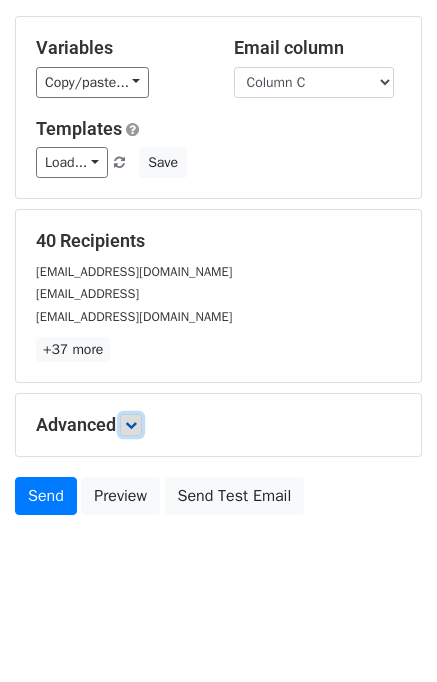click at bounding box center (131, 425) 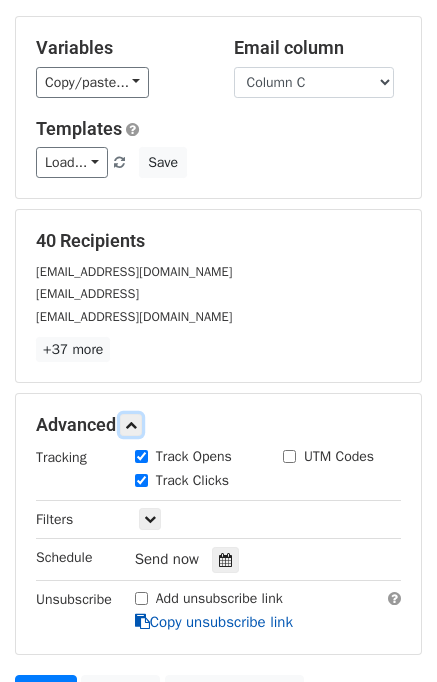 scroll, scrollTop: 275, scrollLeft: 0, axis: vertical 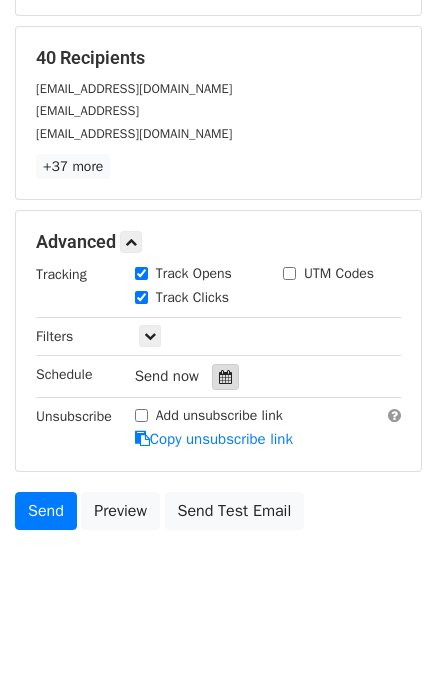 click at bounding box center [225, 377] 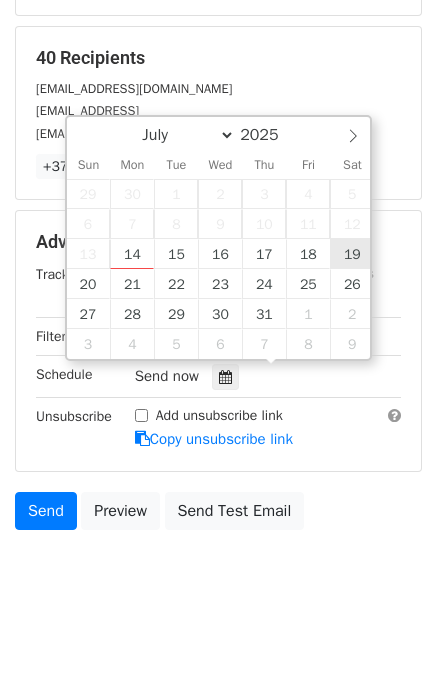 type on "[DATE] 12:00" 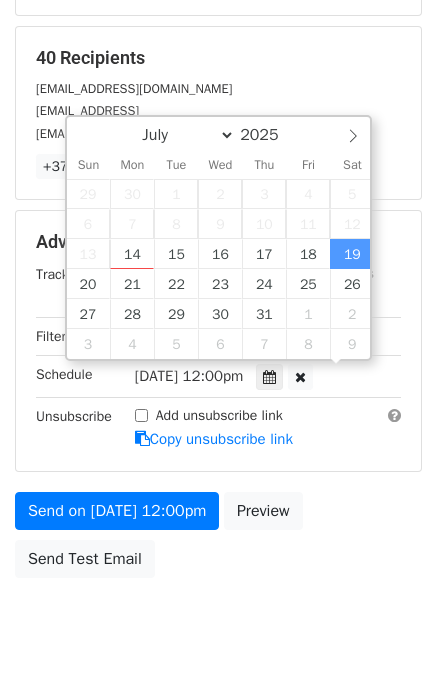 scroll, scrollTop: 0, scrollLeft: 0, axis: both 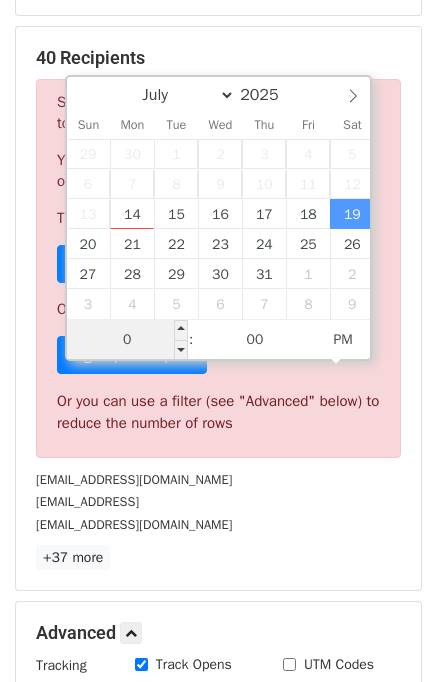 type on "06" 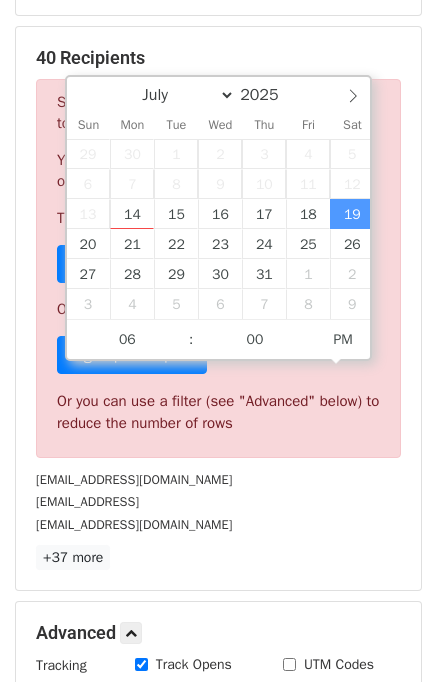 type on "[DATE] 18:00" 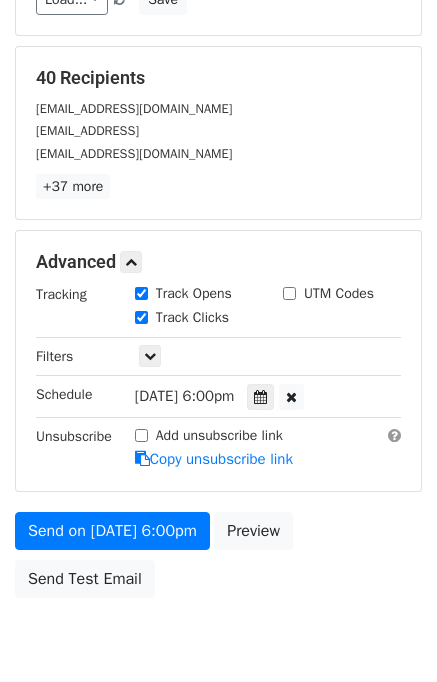 scroll, scrollTop: 275, scrollLeft: 0, axis: vertical 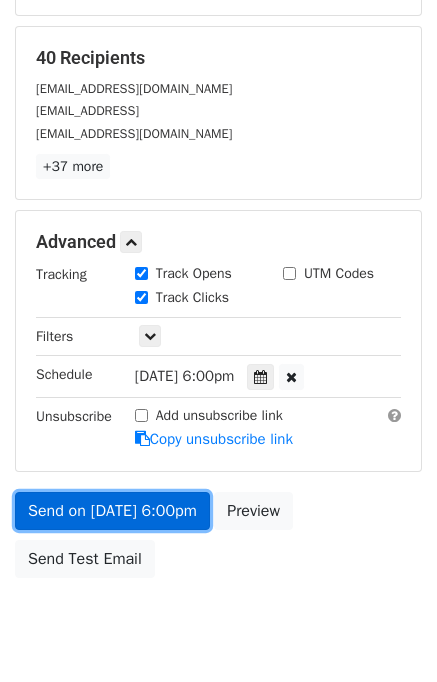 click on "Send on [DATE] 6:00pm" at bounding box center (112, 511) 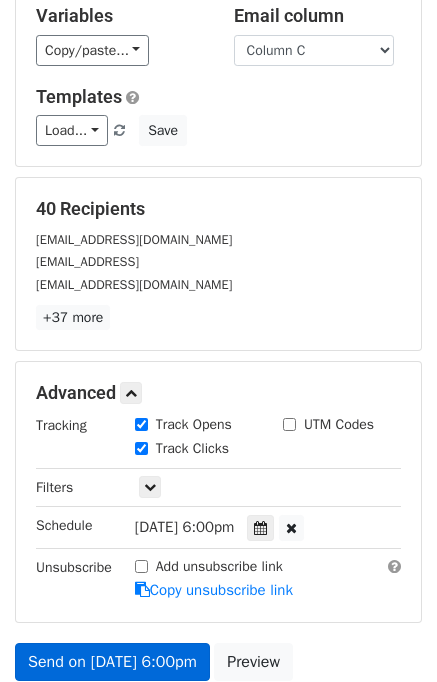 scroll, scrollTop: 0, scrollLeft: 0, axis: both 